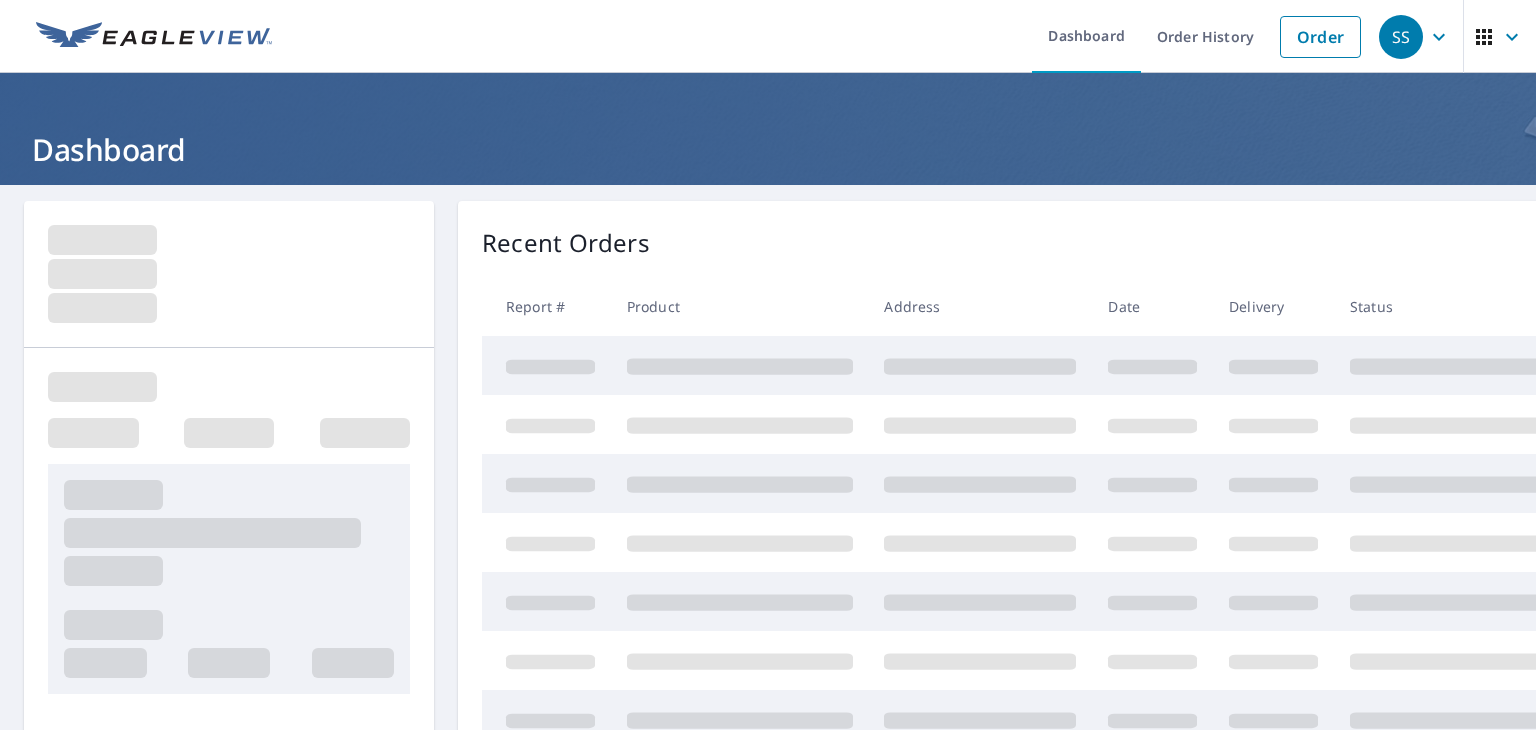 scroll, scrollTop: 0, scrollLeft: 0, axis: both 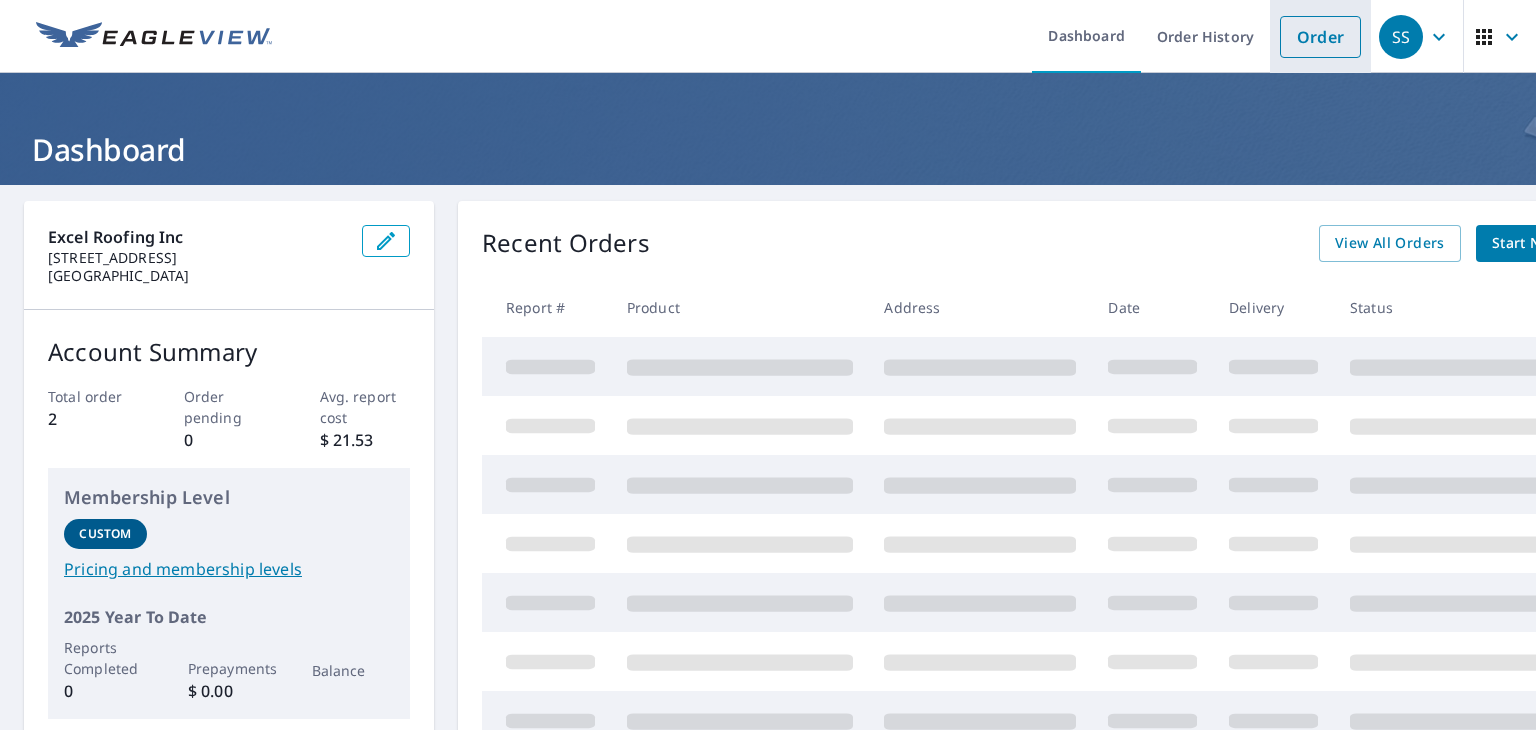 click on "Order" at bounding box center (1320, 37) 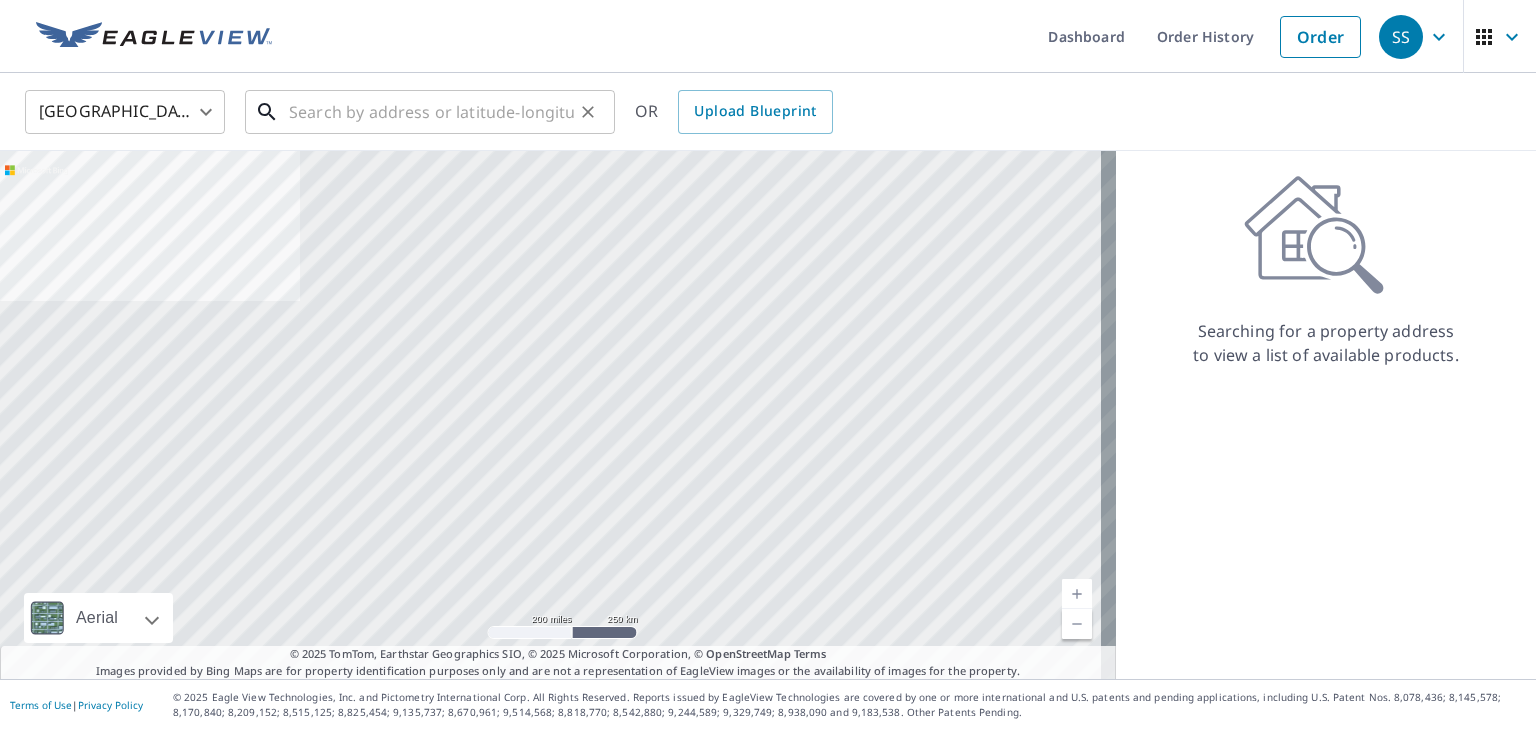 click at bounding box center (431, 112) 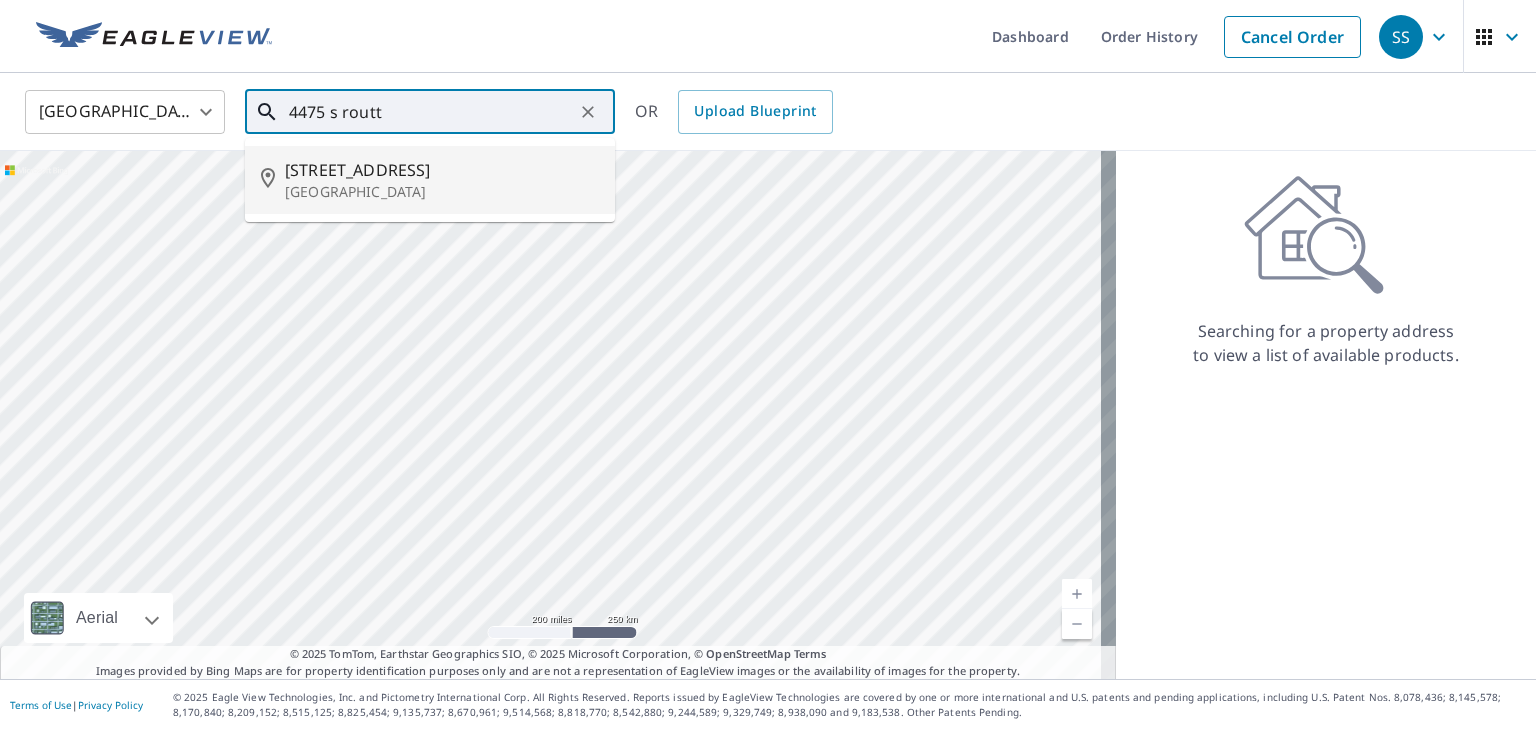 click on "[STREET_ADDRESS]" at bounding box center (442, 170) 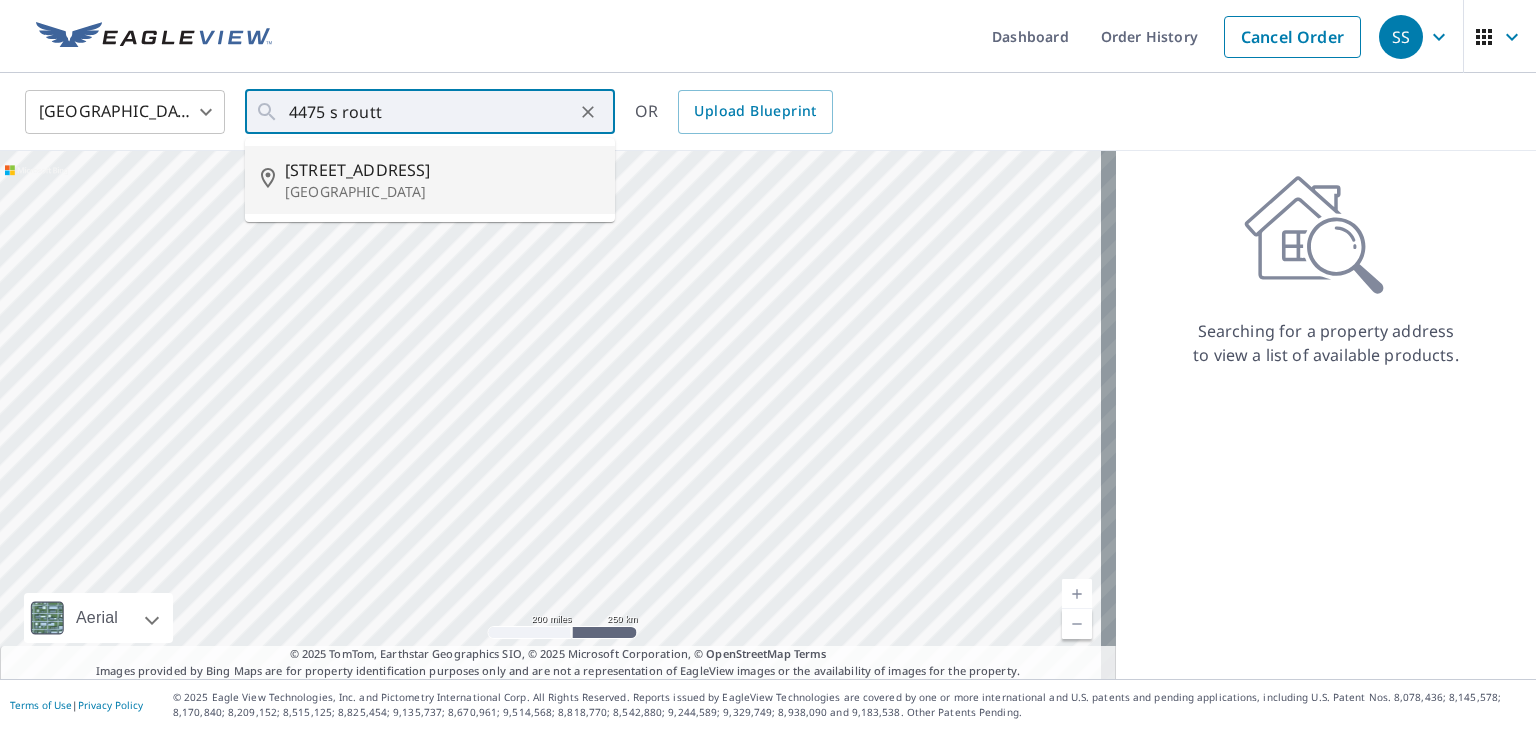 type on "[STREET_ADDRESS]" 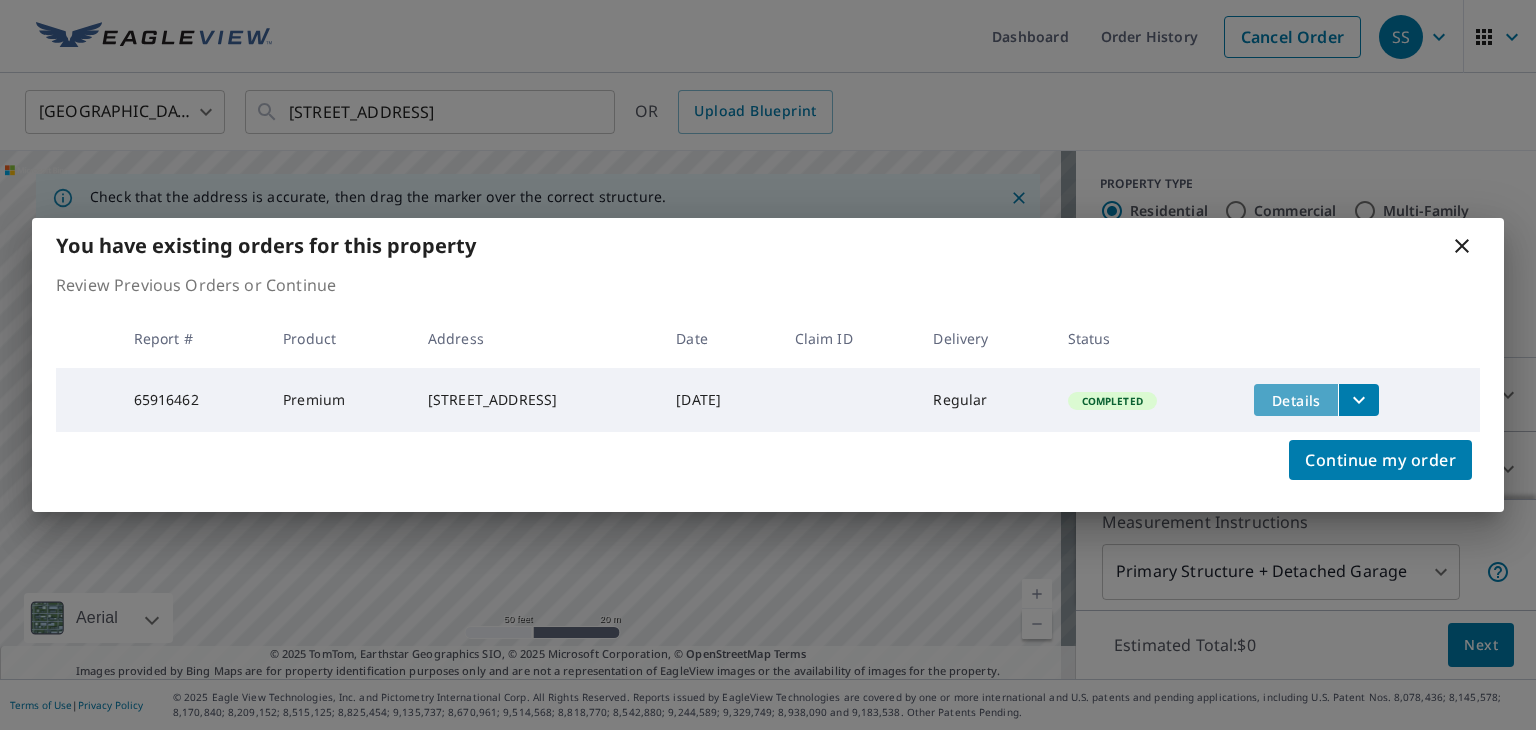 click on "Details" at bounding box center (1296, 400) 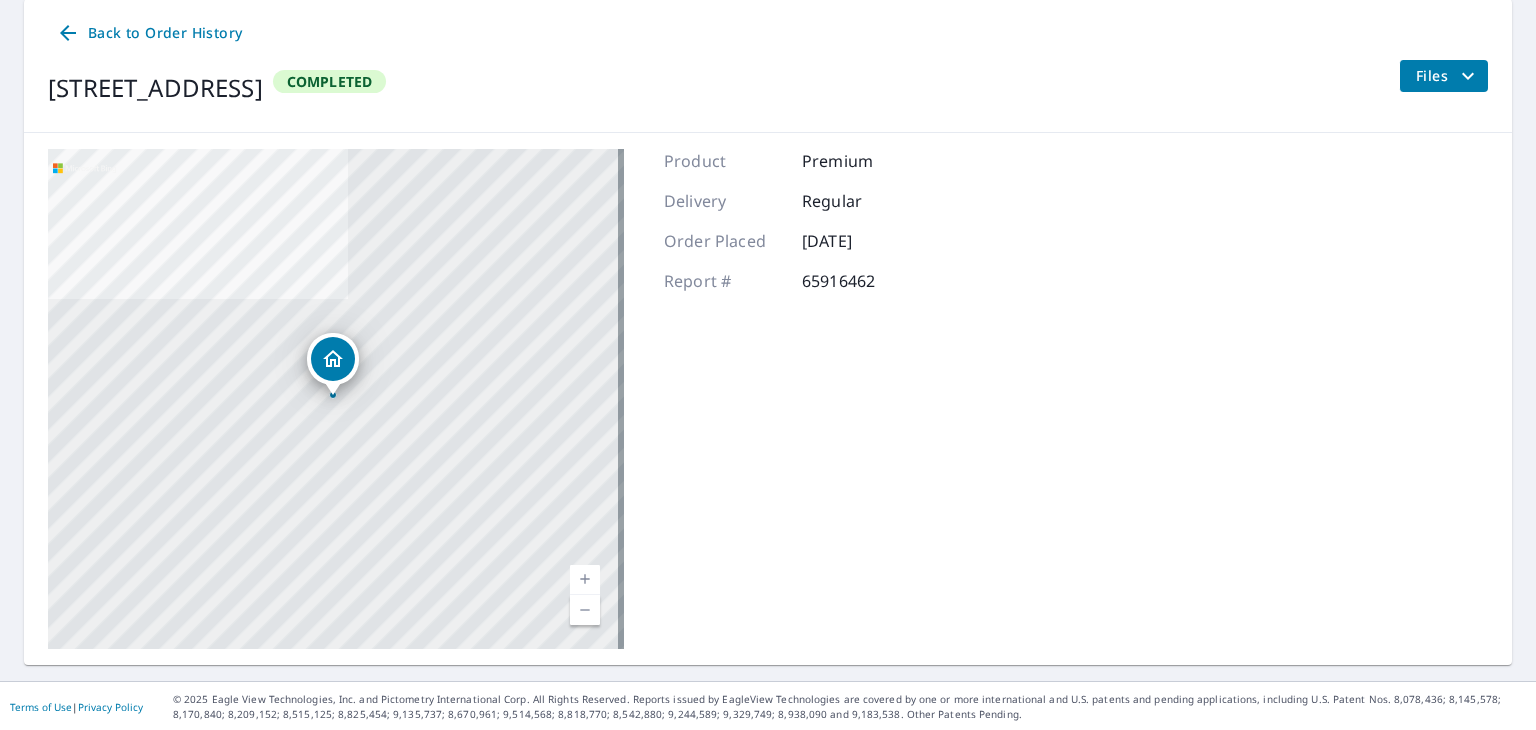 scroll, scrollTop: 28, scrollLeft: 0, axis: vertical 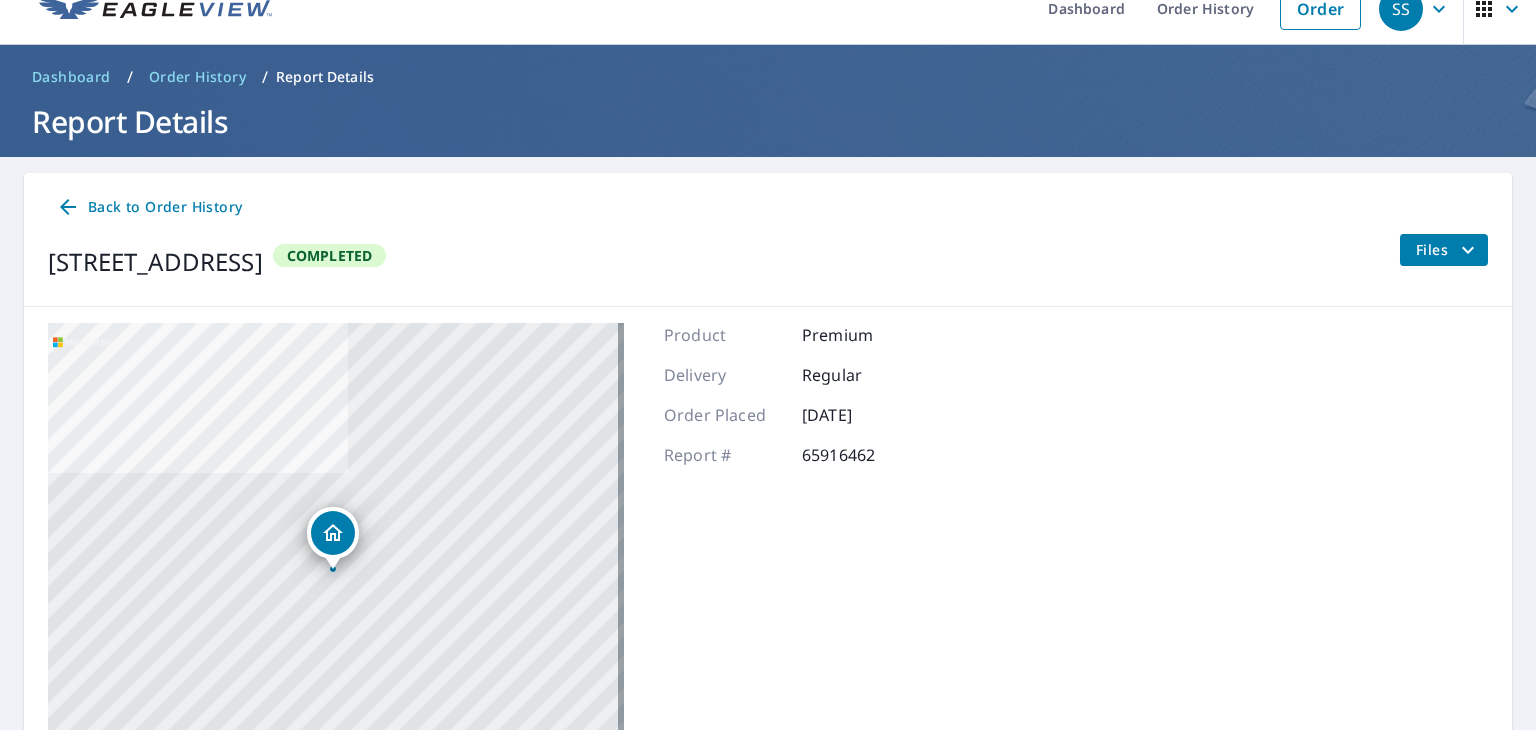 click on "Files" at bounding box center [1448, 250] 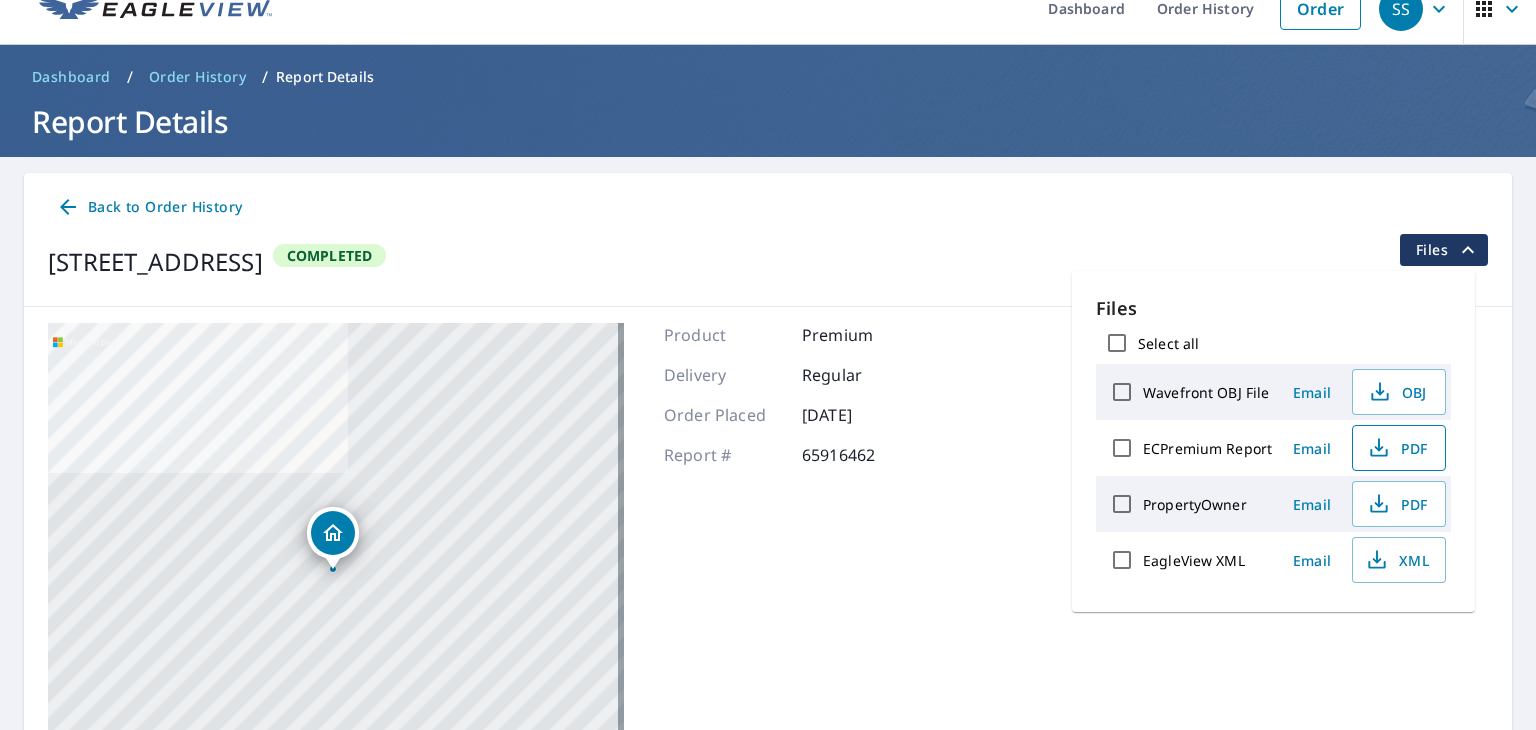 click 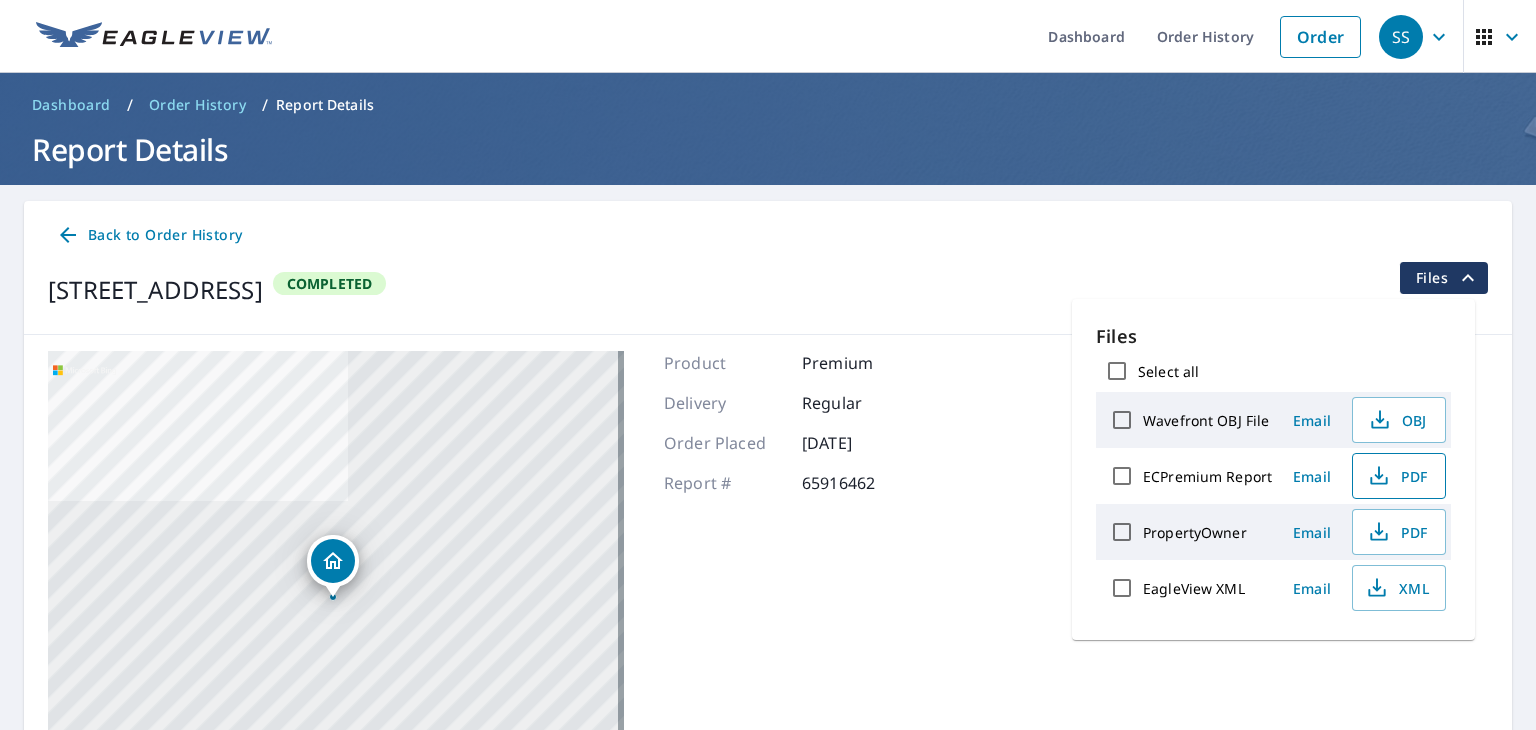 click on "Back to Order History" at bounding box center (149, 235) 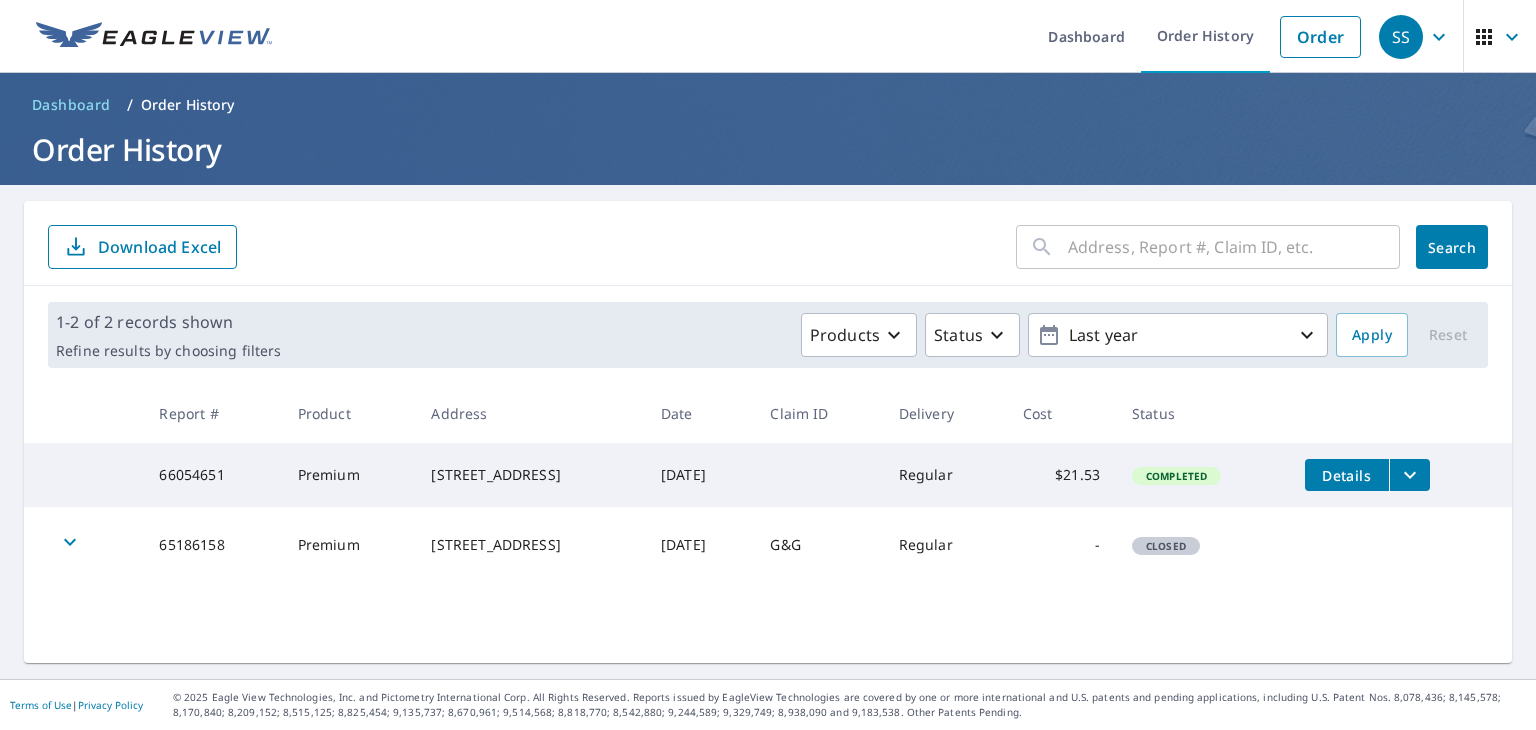 click on "​" at bounding box center [1208, 247] 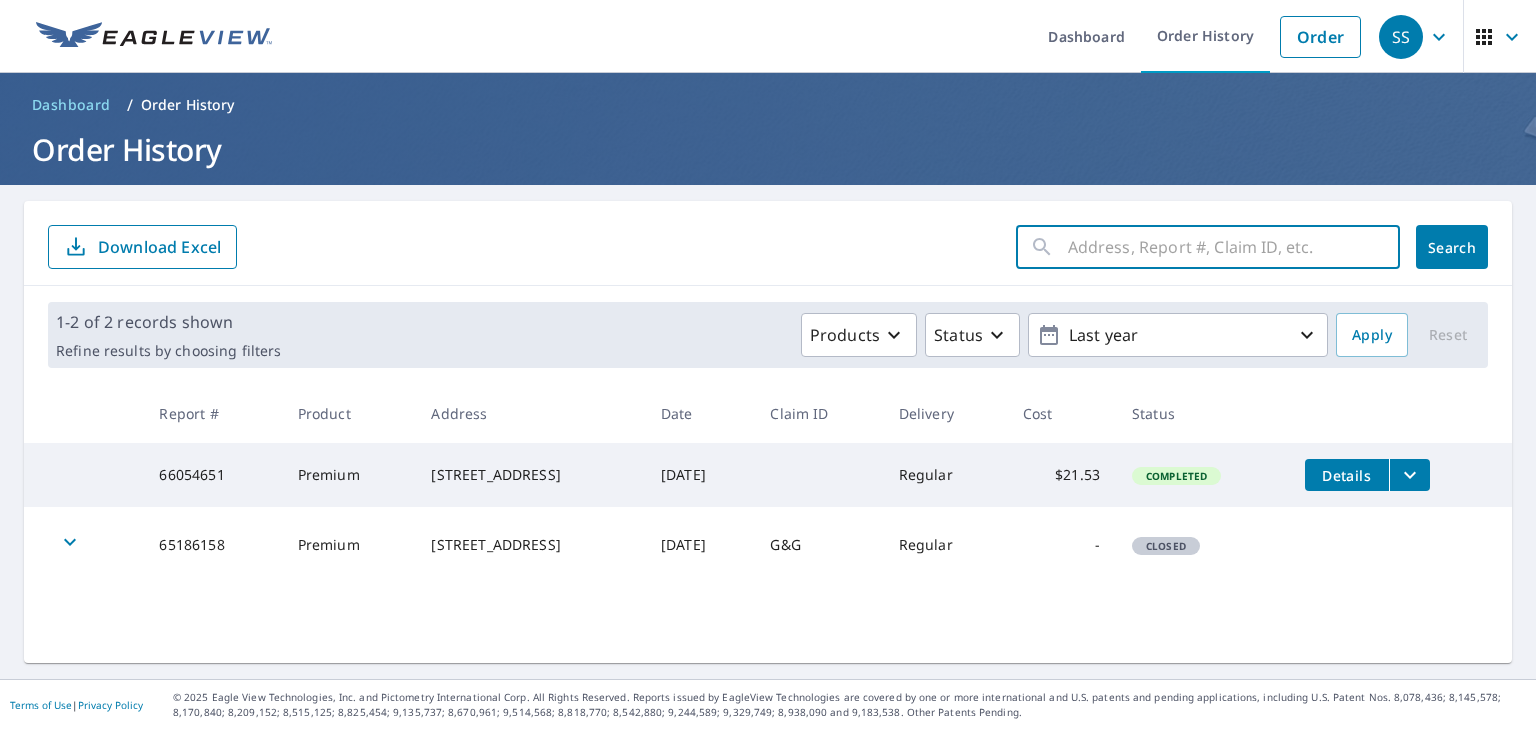 type on "7" 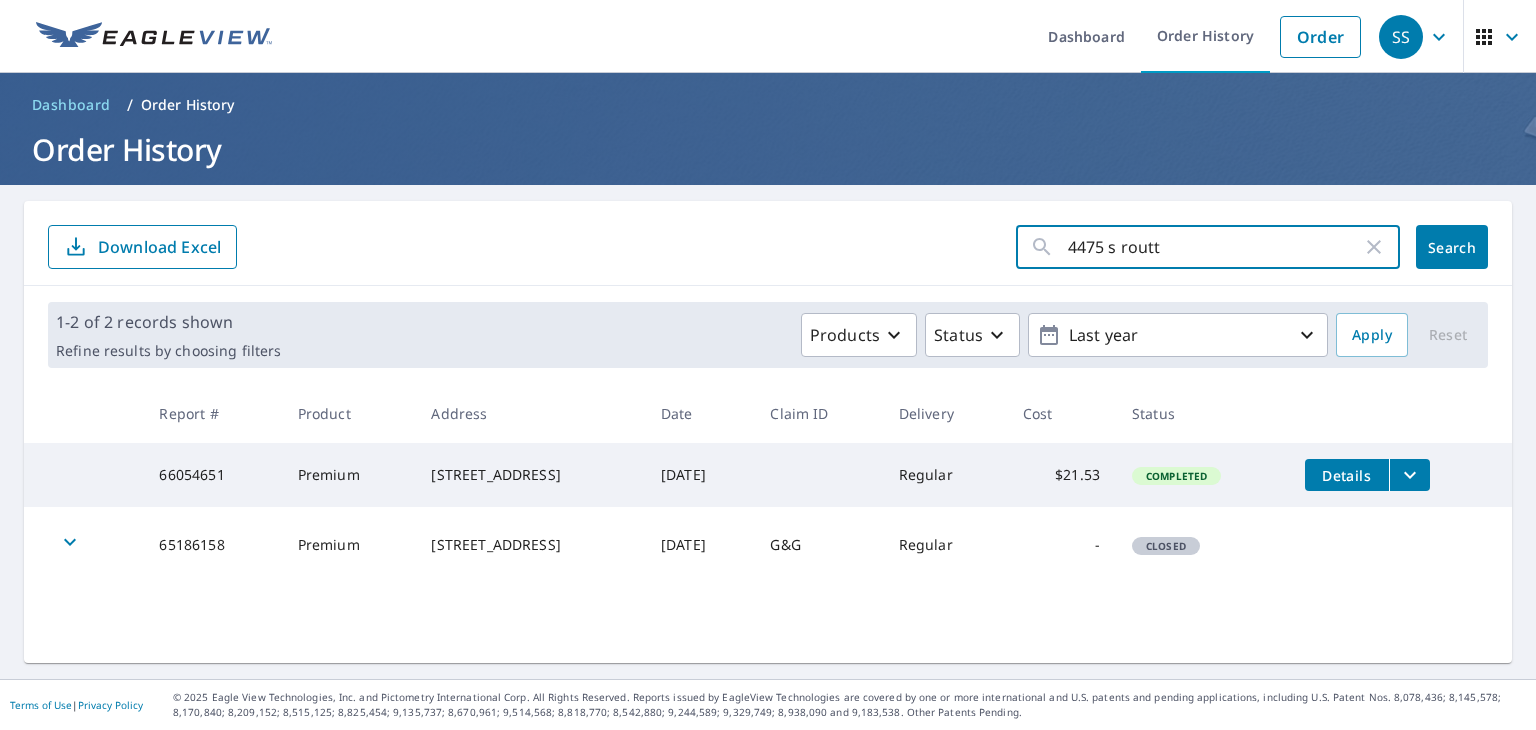 type on "4475 s routt" 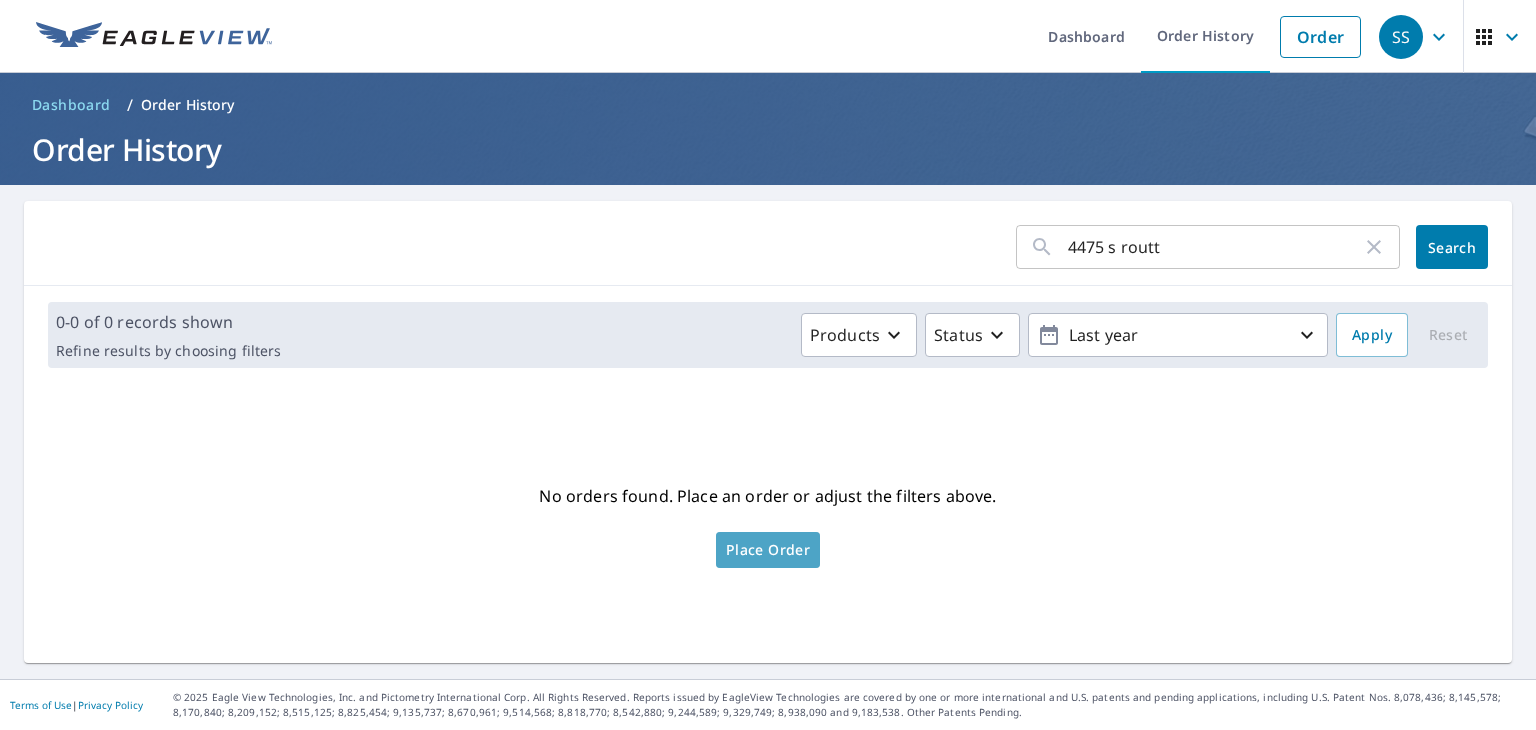 click on "Place Order" at bounding box center [768, 550] 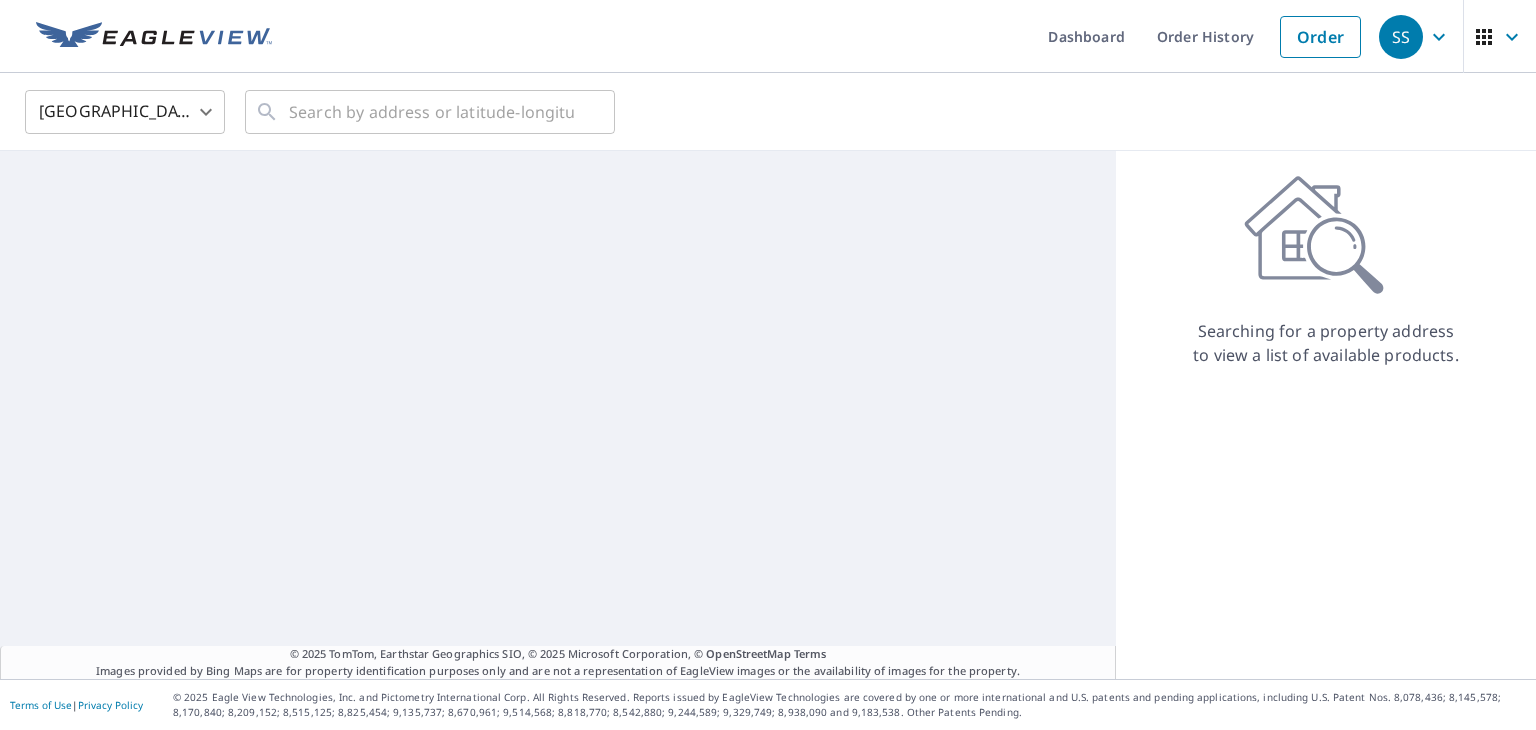 scroll, scrollTop: 0, scrollLeft: 0, axis: both 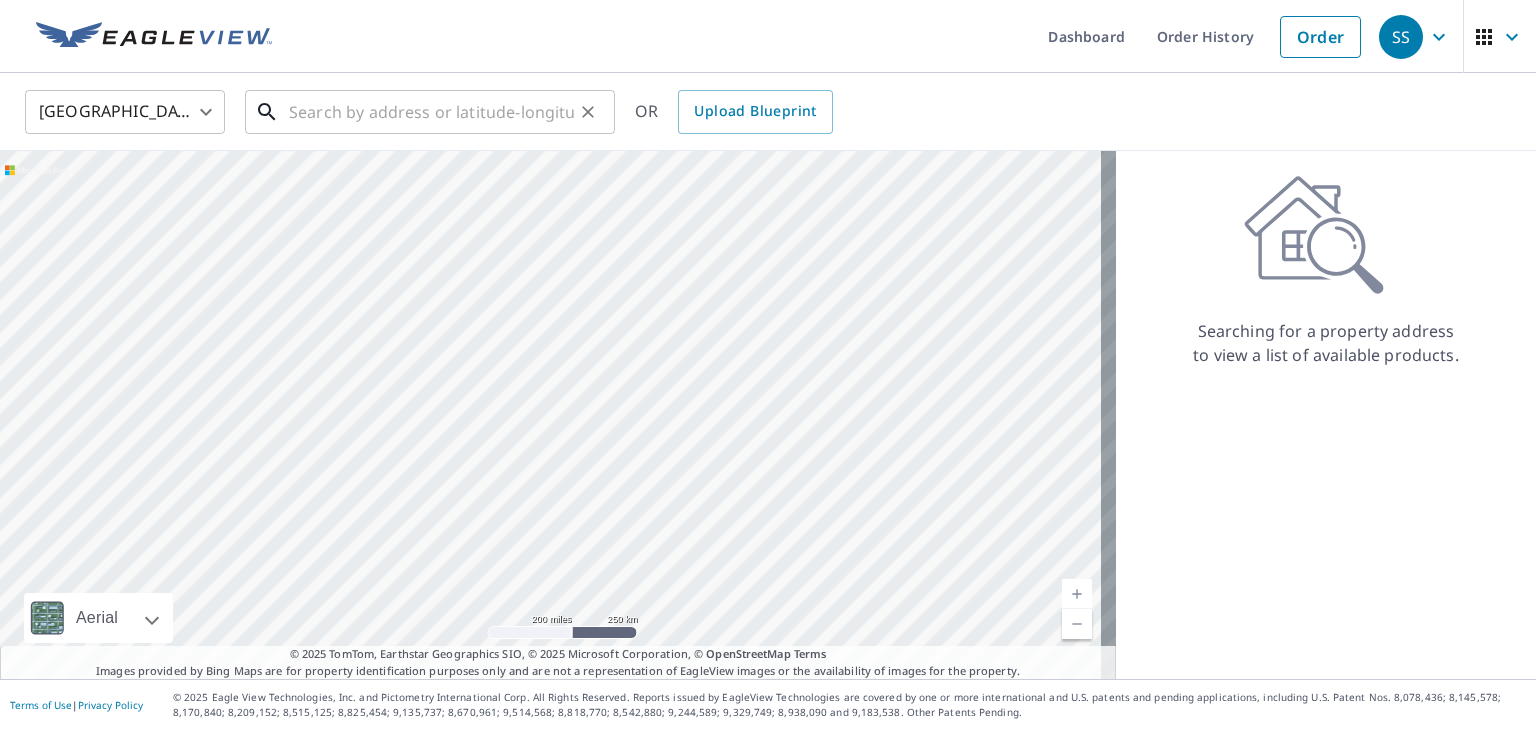 click at bounding box center (431, 112) 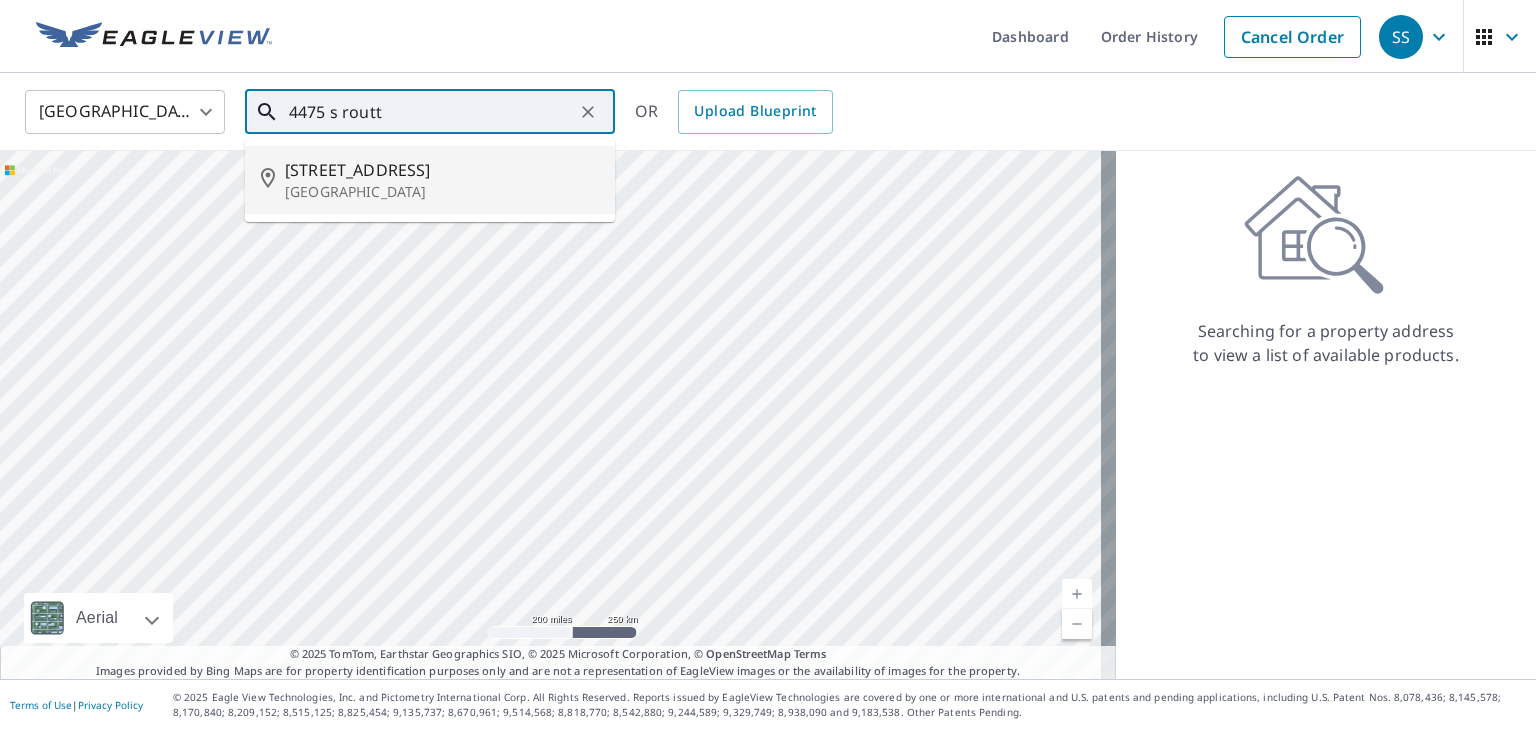 click on "[GEOGRAPHIC_DATA]" at bounding box center (442, 192) 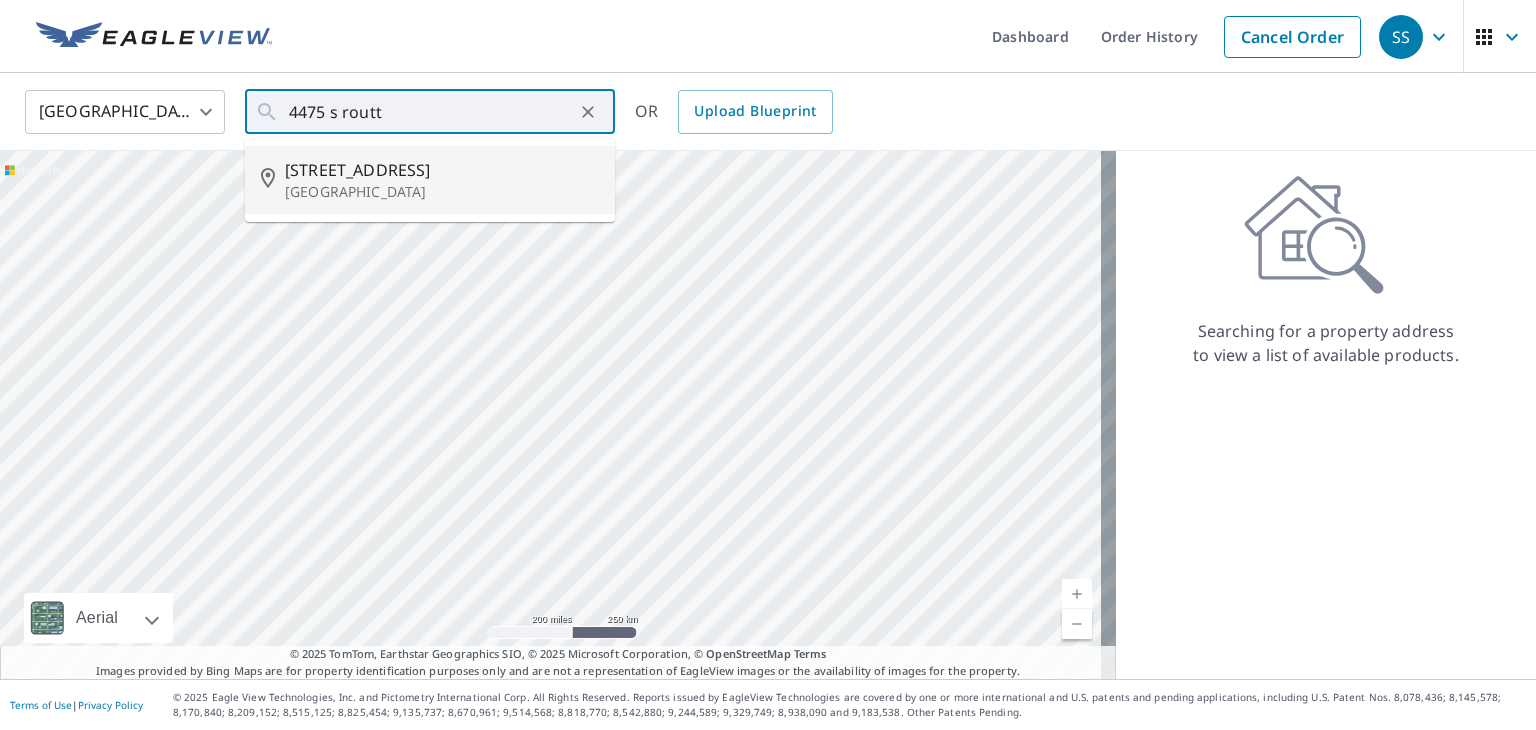 type on "[STREET_ADDRESS]" 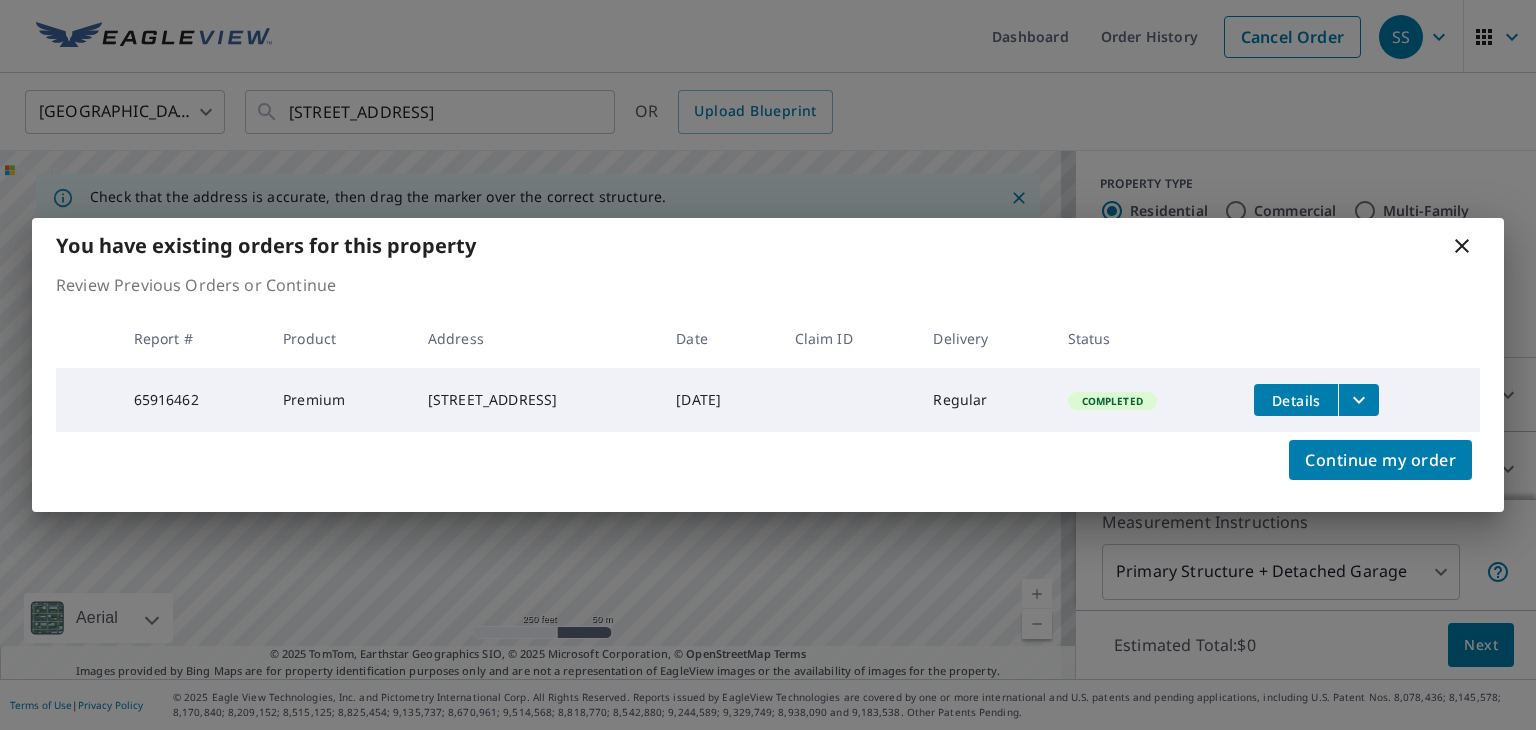 click 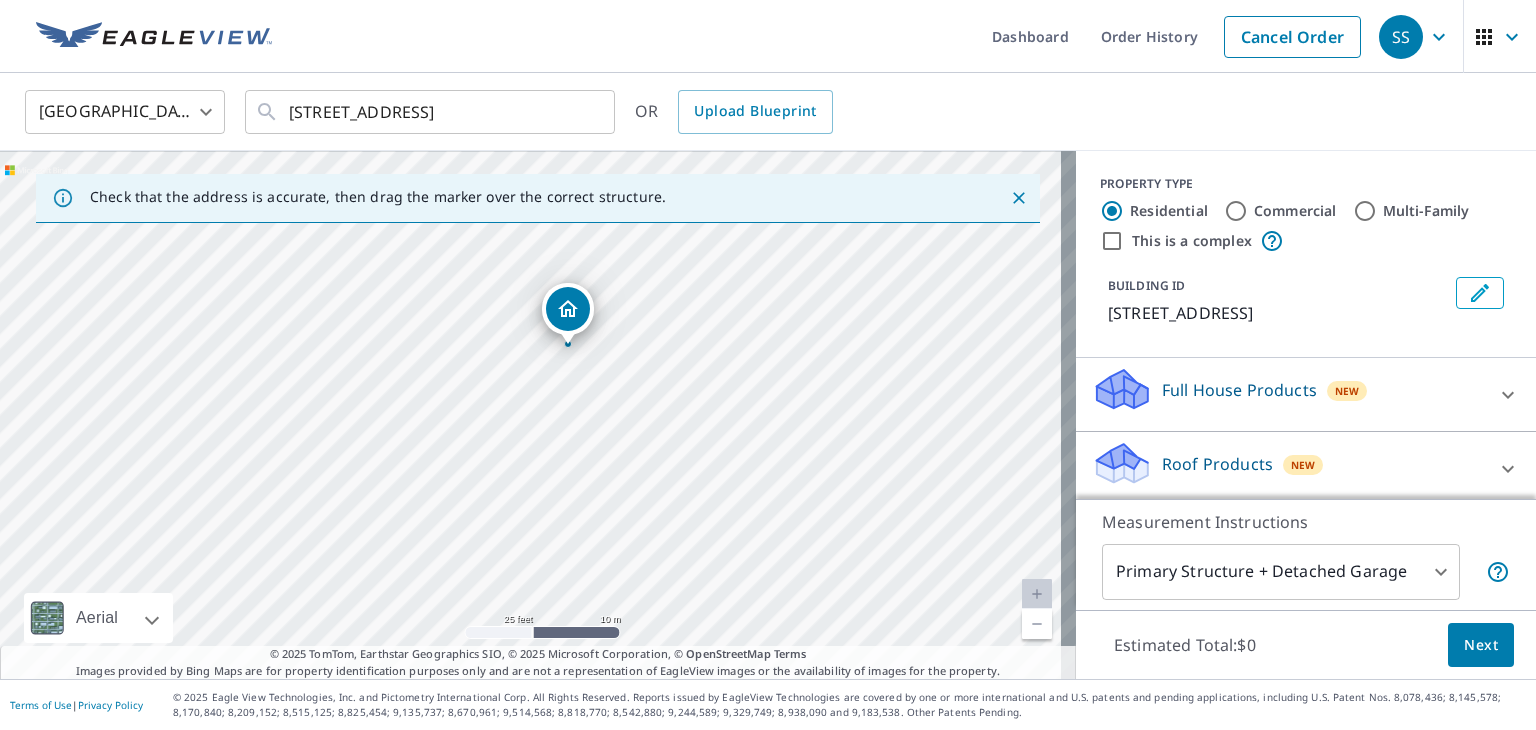 drag, startPoint x: 612, startPoint y: 339, endPoint x: 598, endPoint y: 371, distance: 34.928497 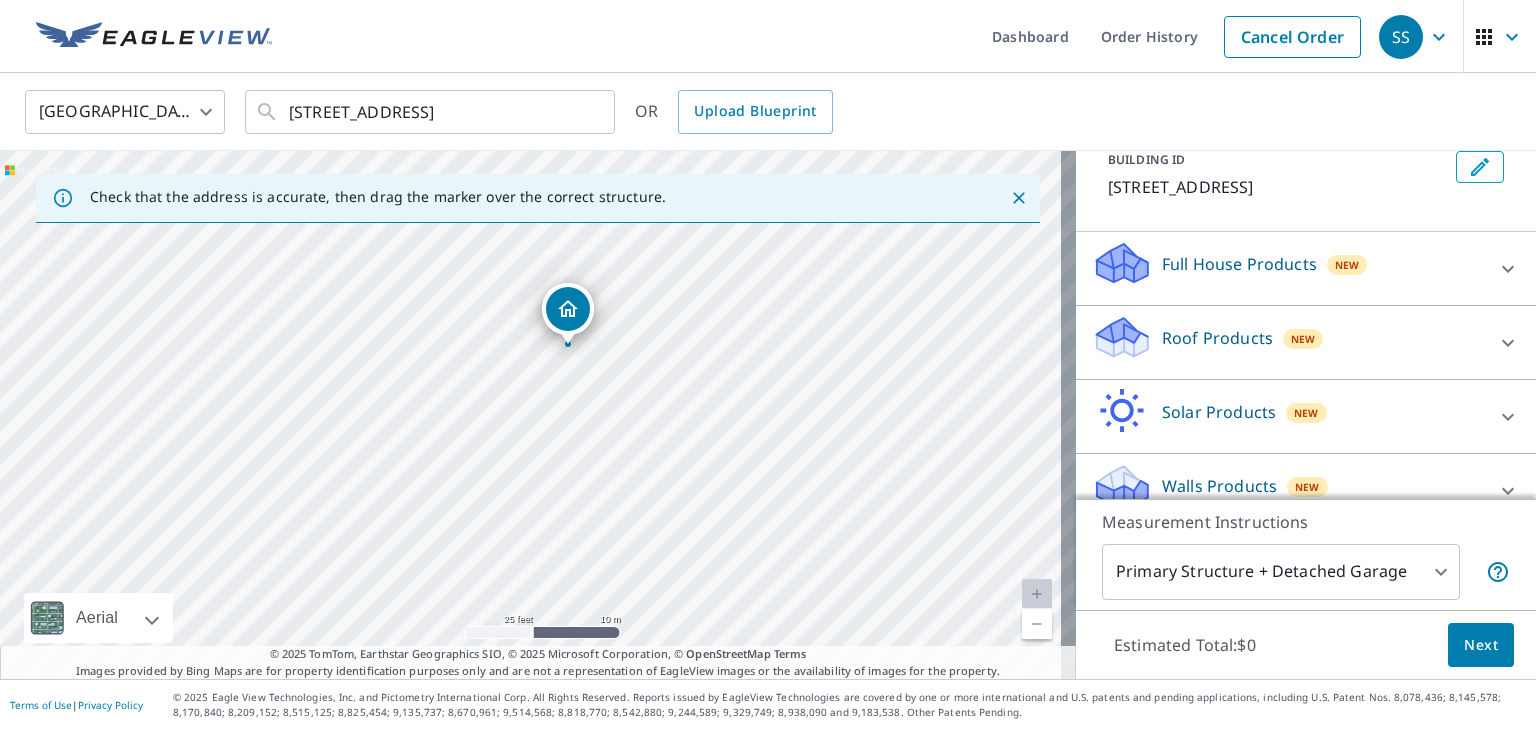 scroll, scrollTop: 135, scrollLeft: 0, axis: vertical 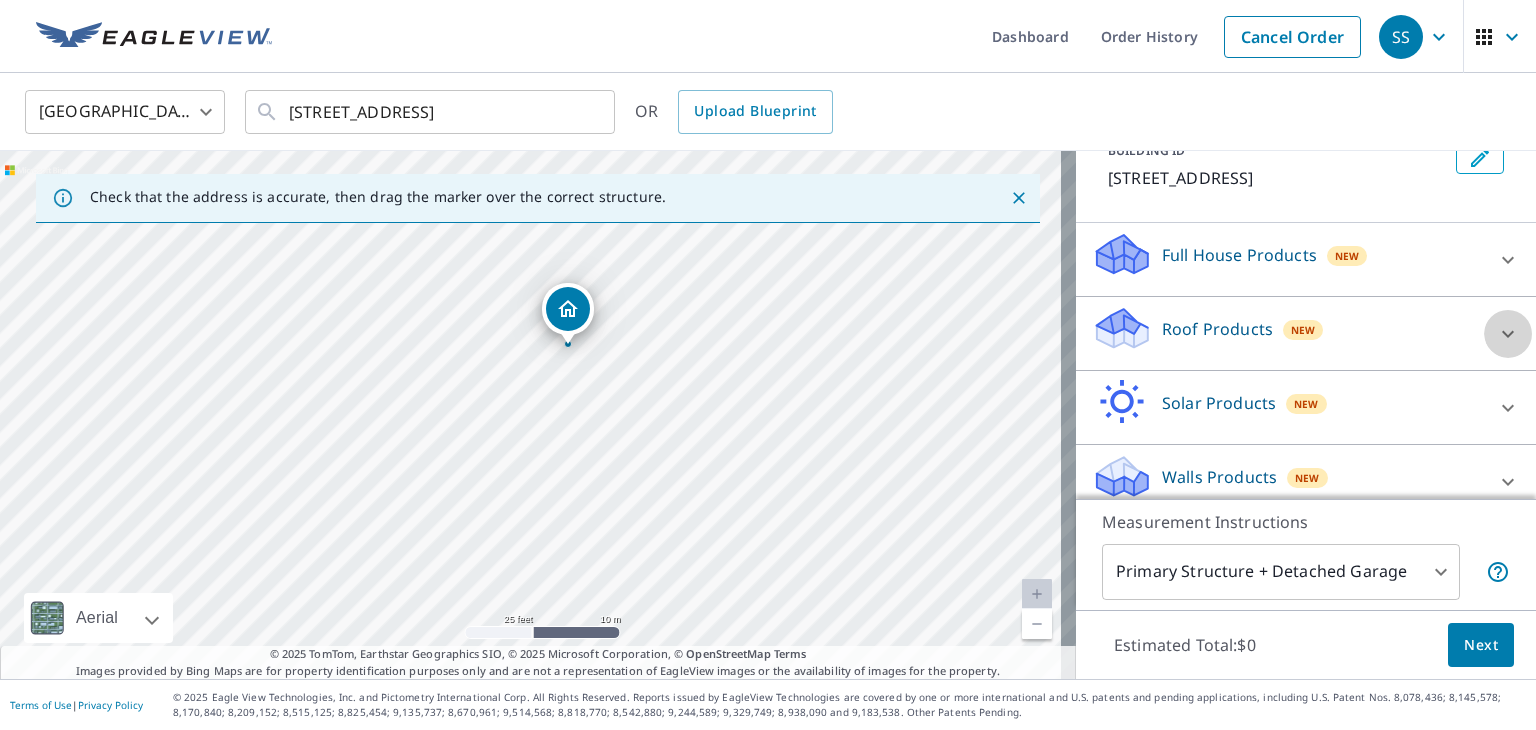 click at bounding box center [1508, 334] 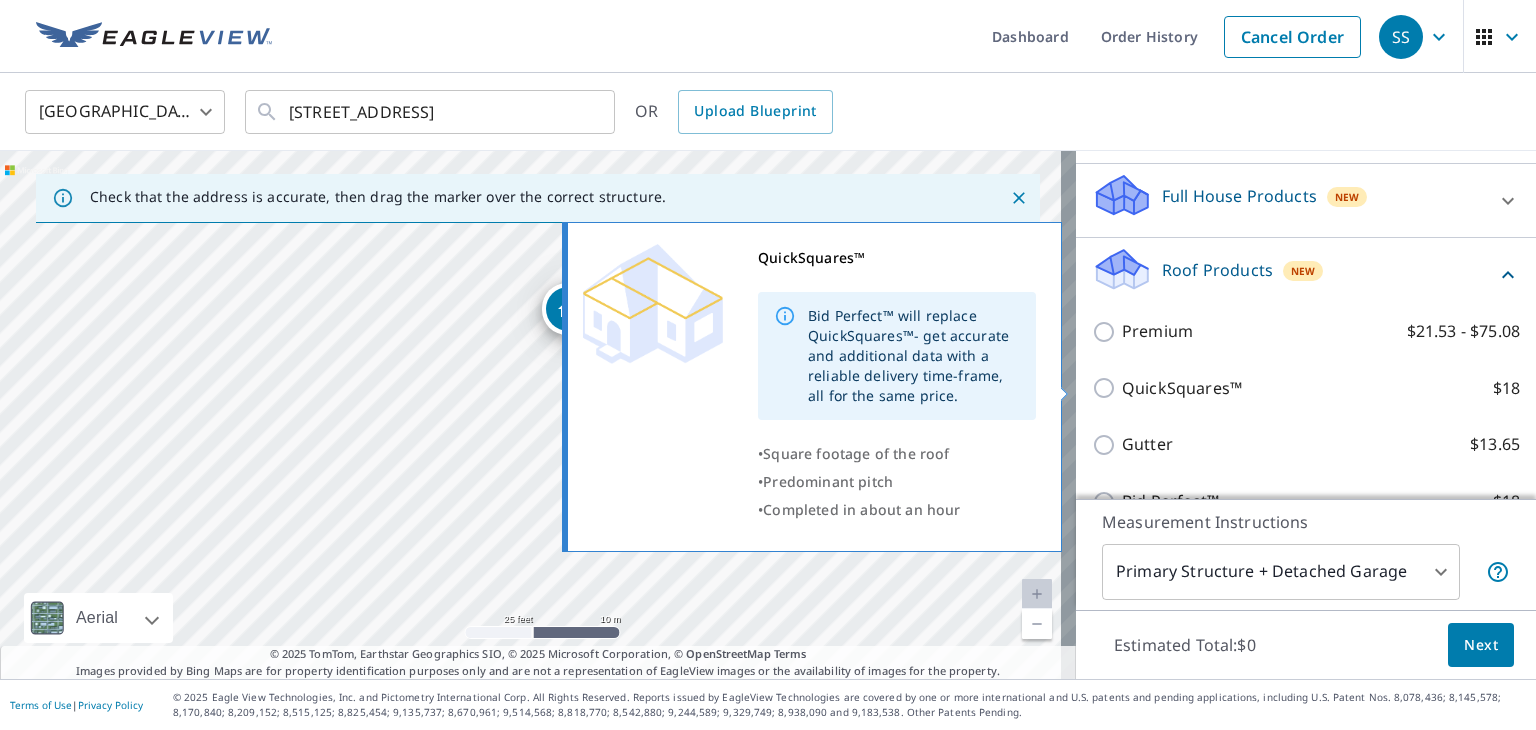 scroll, scrollTop: 194, scrollLeft: 0, axis: vertical 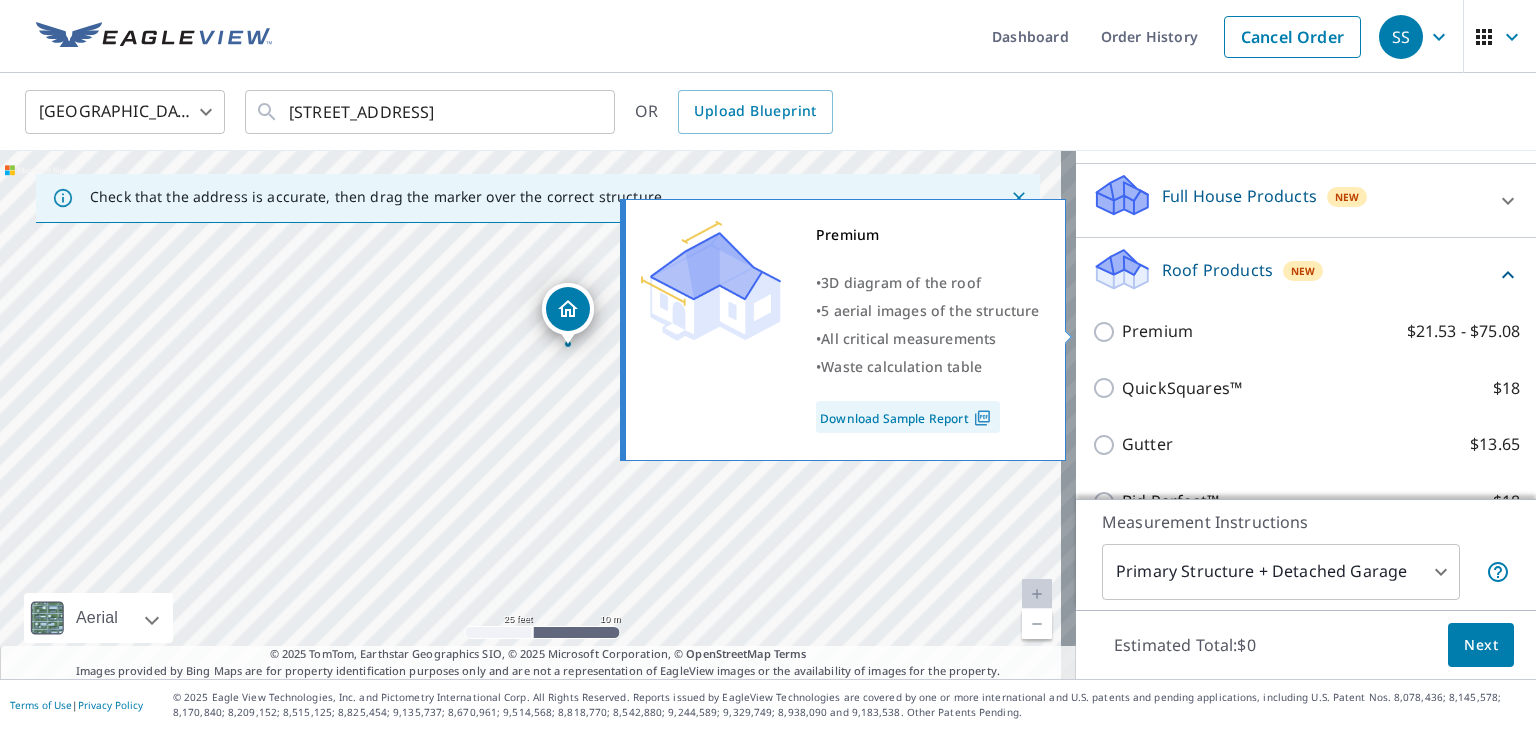 click on "Premium" at bounding box center (1157, 331) 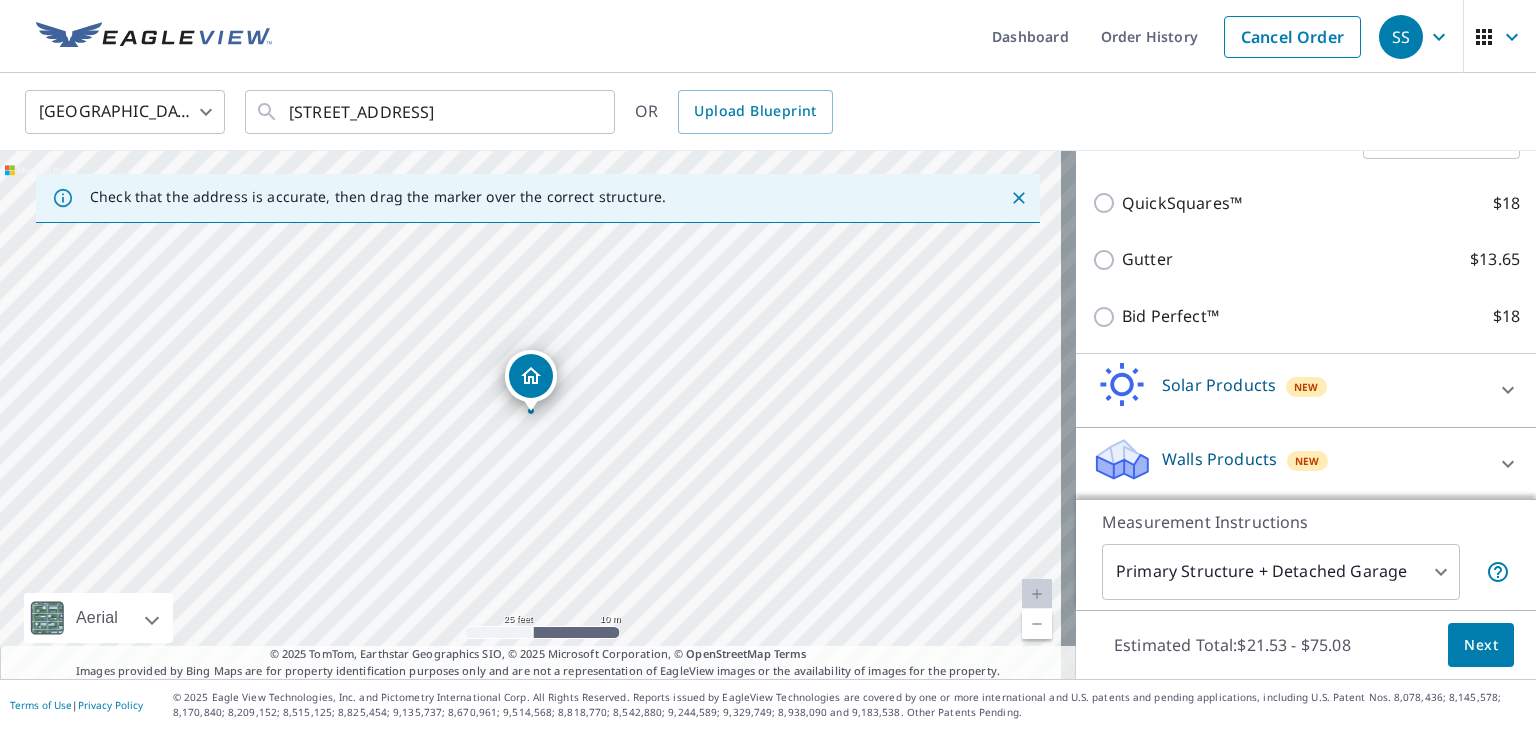 scroll, scrollTop: 444, scrollLeft: 0, axis: vertical 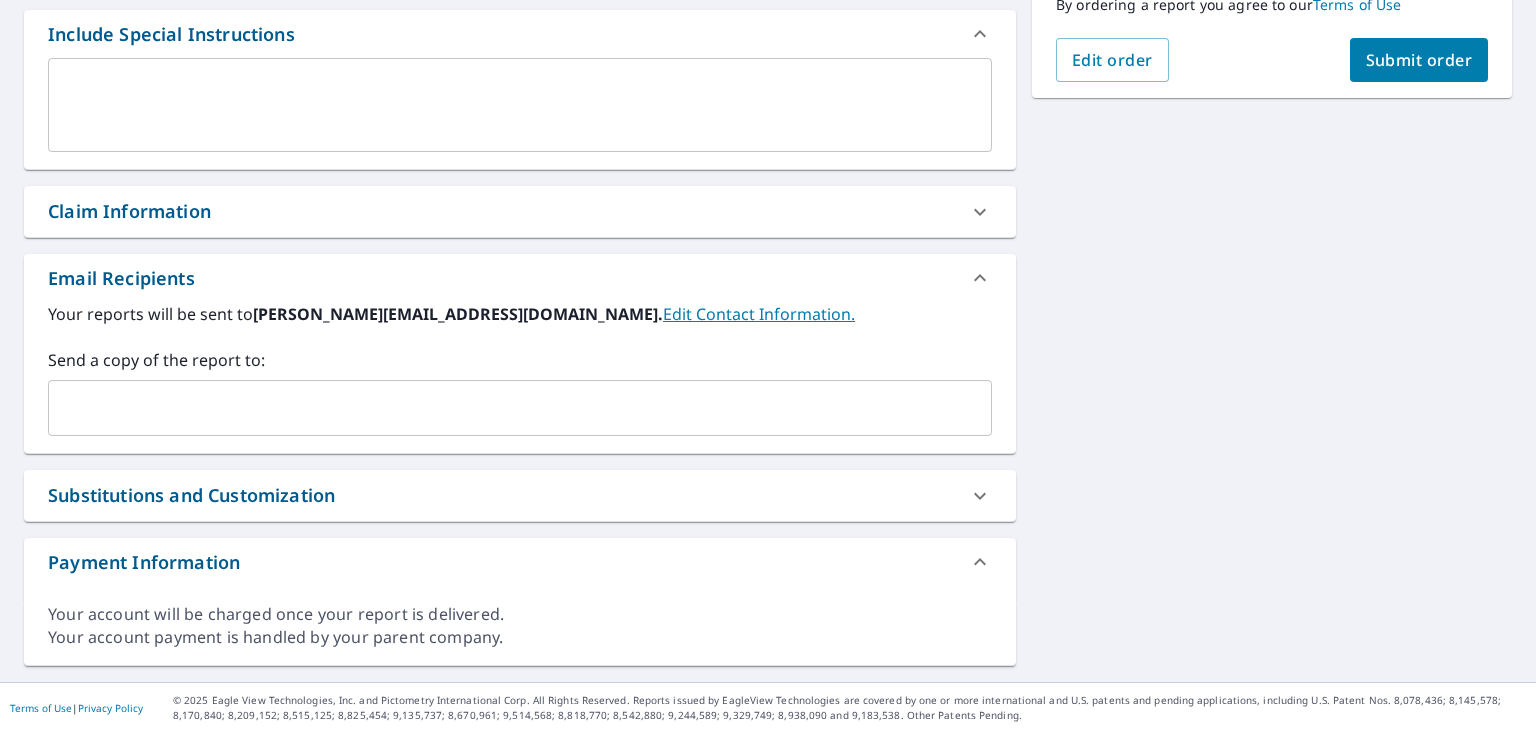 click on "Submit order" at bounding box center (1419, 60) 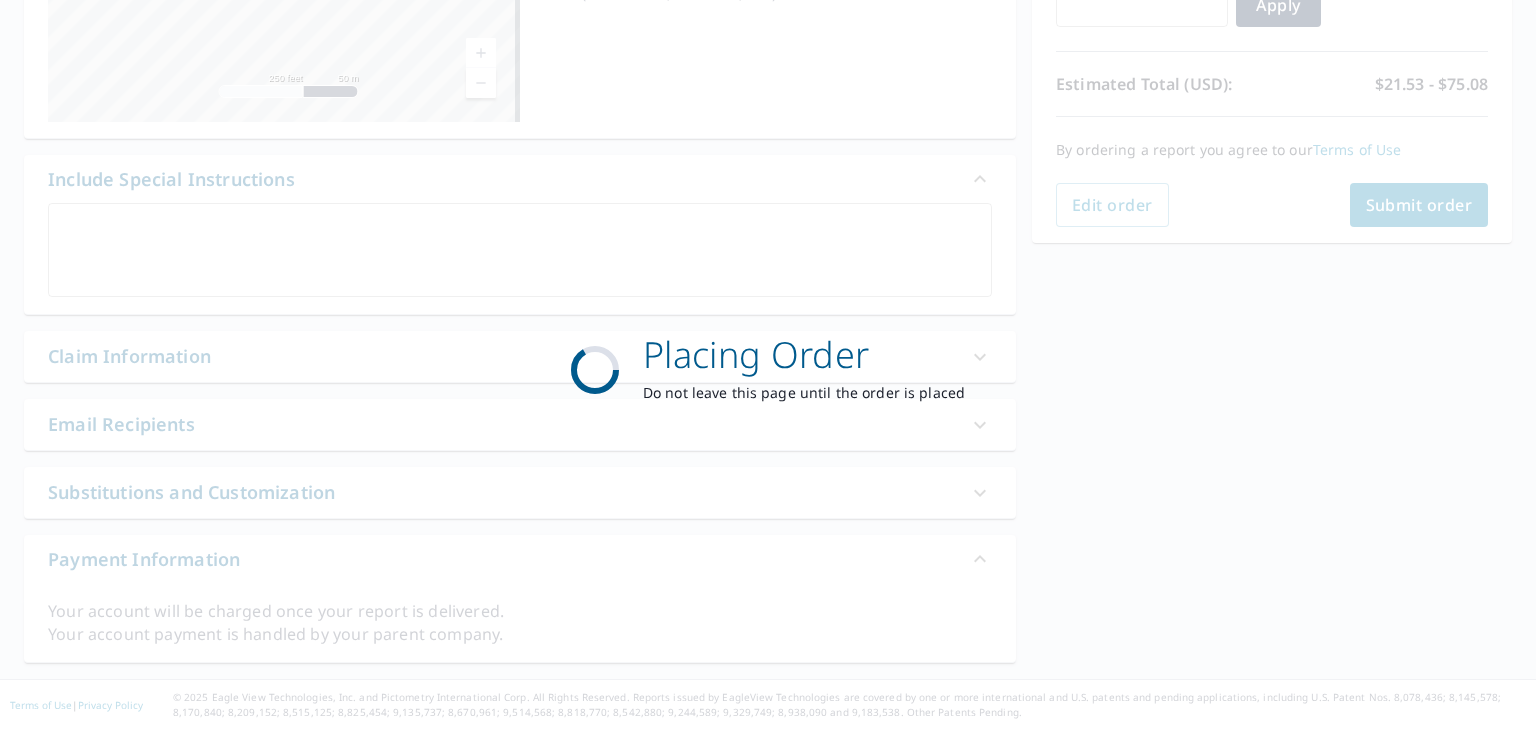 scroll, scrollTop: 393, scrollLeft: 0, axis: vertical 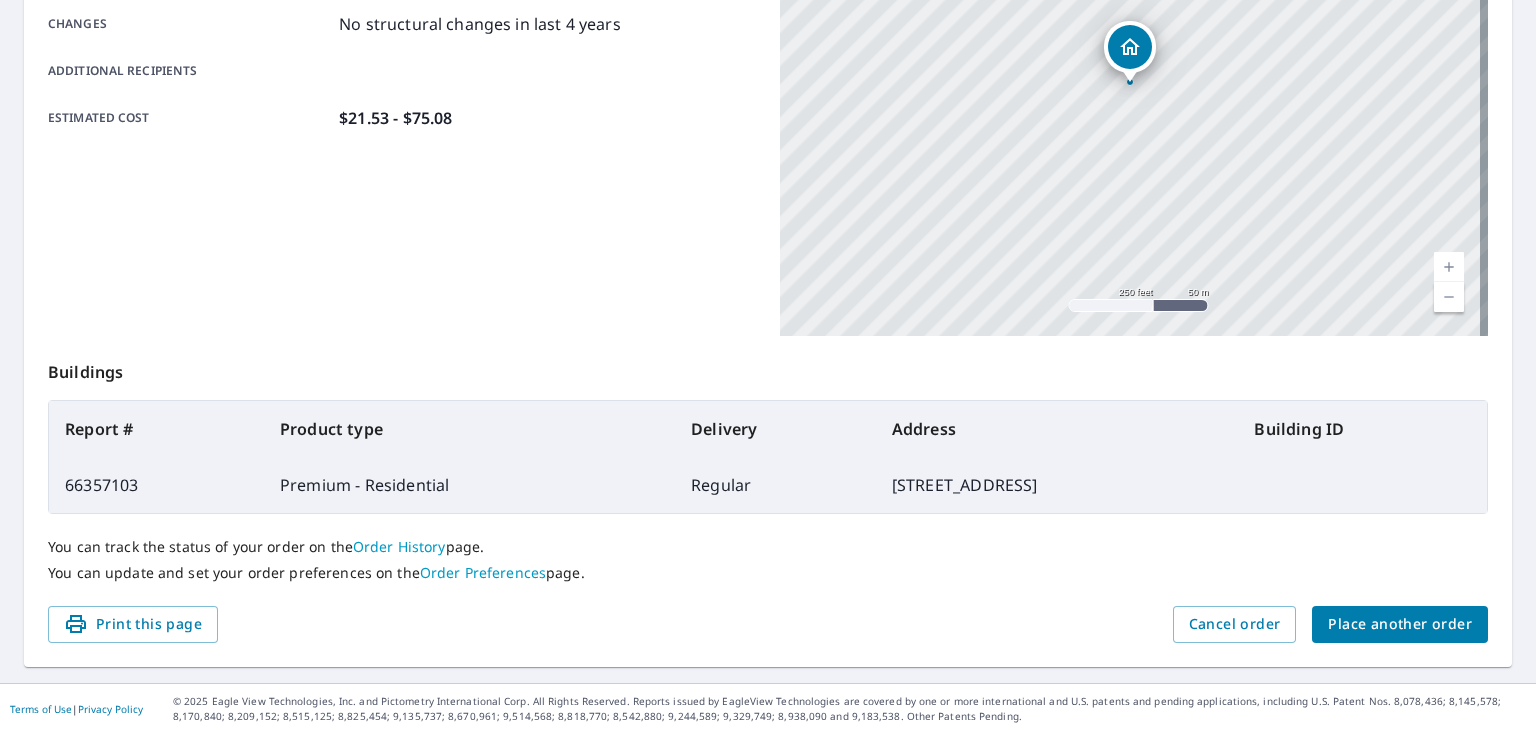 click on "Order History" at bounding box center (399, 546) 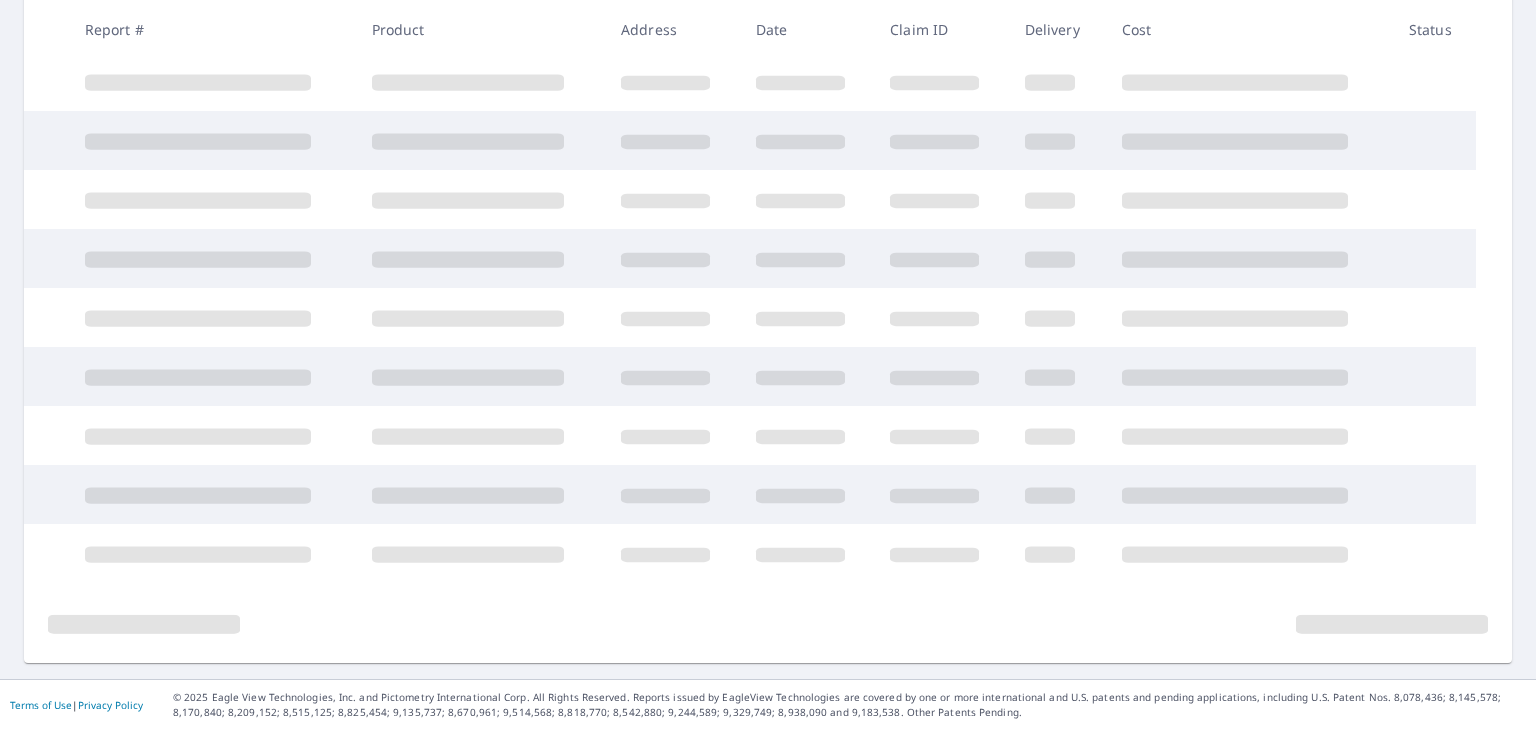 scroll, scrollTop: 428, scrollLeft: 0, axis: vertical 